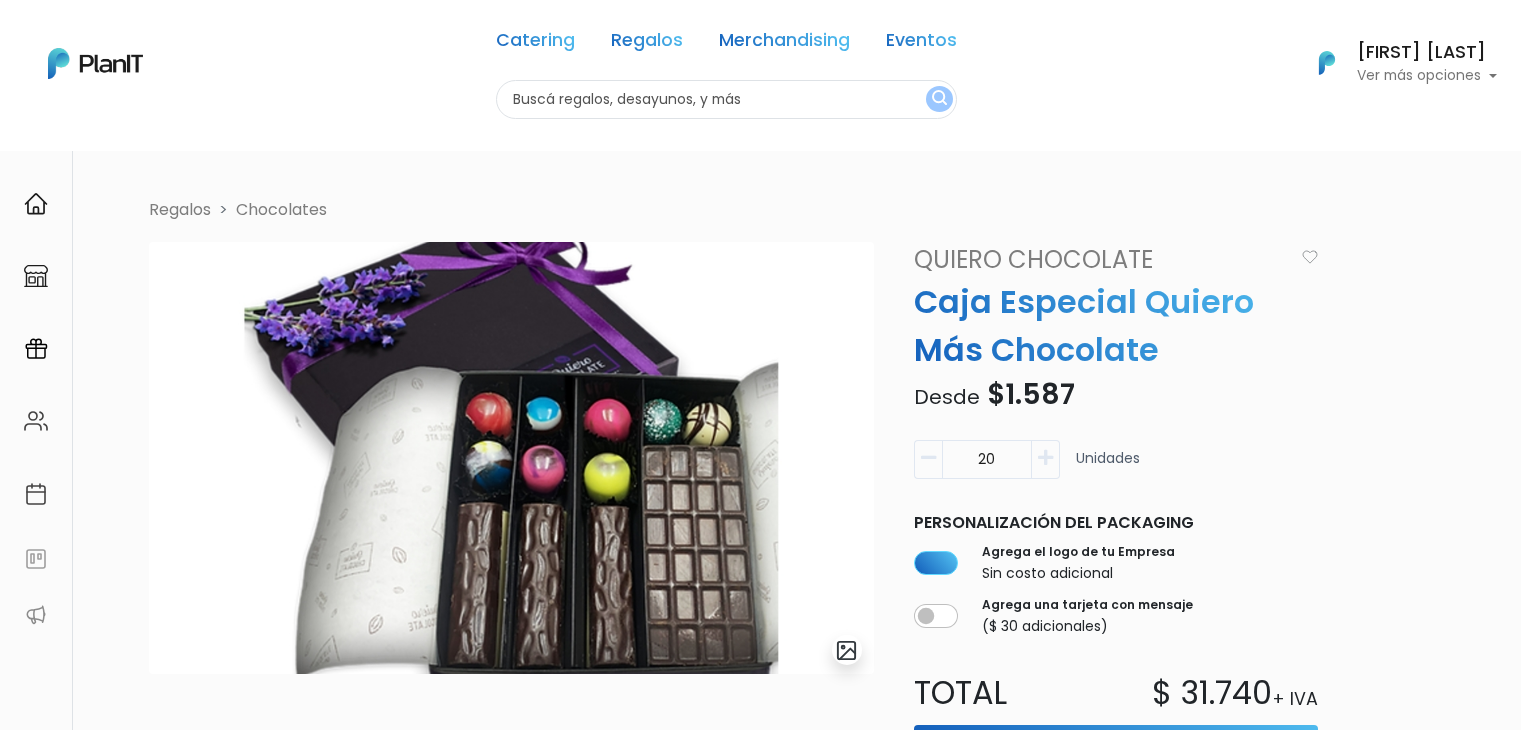 scroll, scrollTop: 72, scrollLeft: 0, axis: vertical 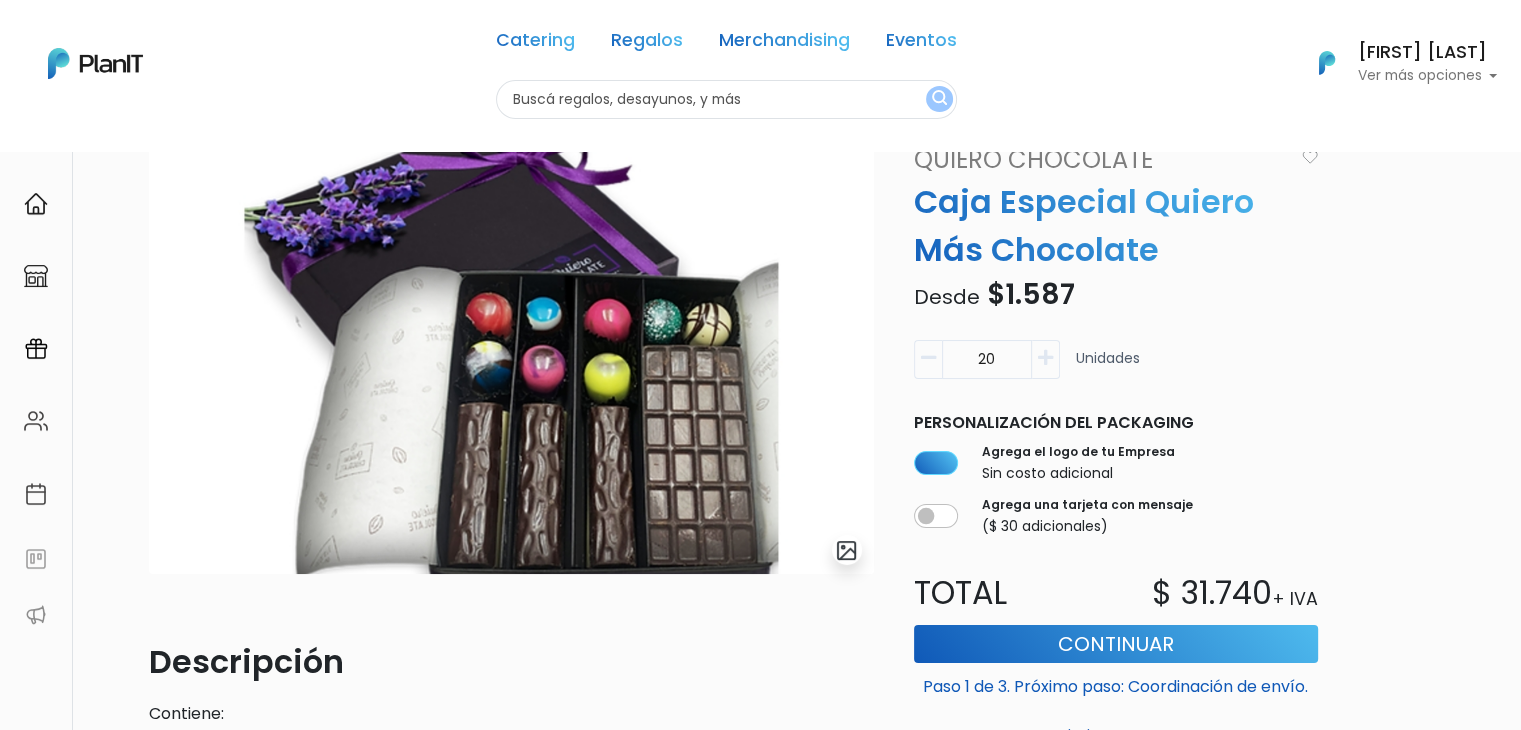 click on "20" at bounding box center (987, 359) 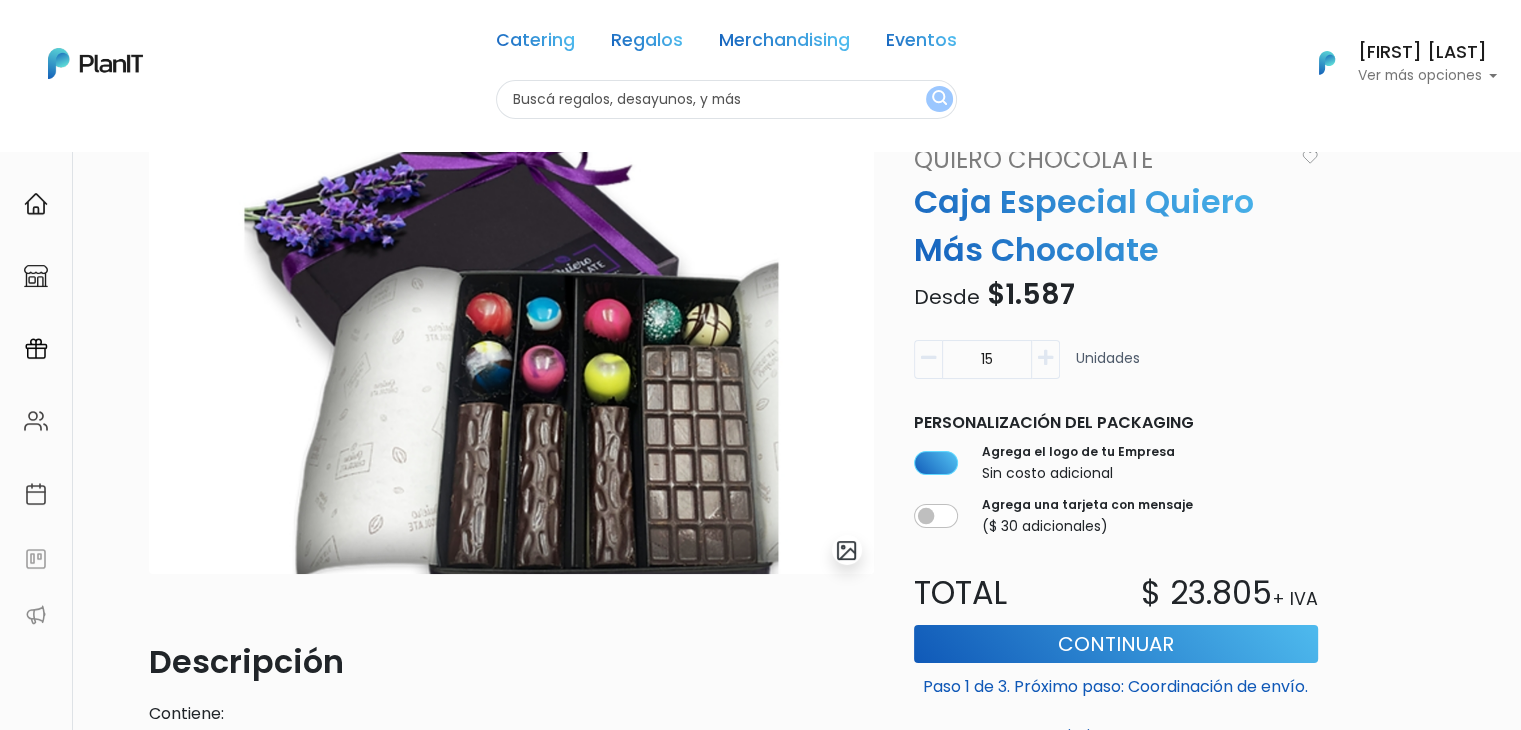 type on "15" 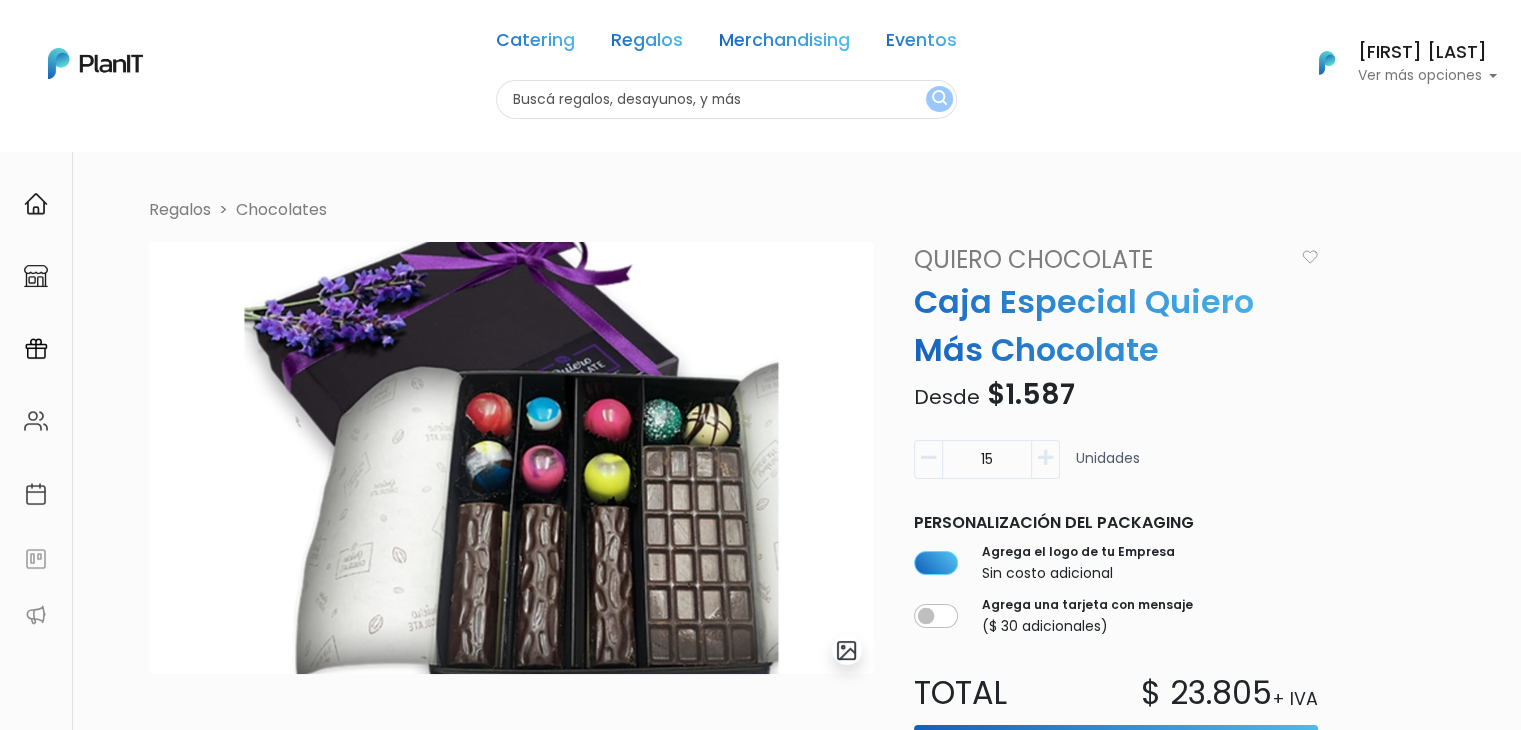 scroll, scrollTop: 0, scrollLeft: 0, axis: both 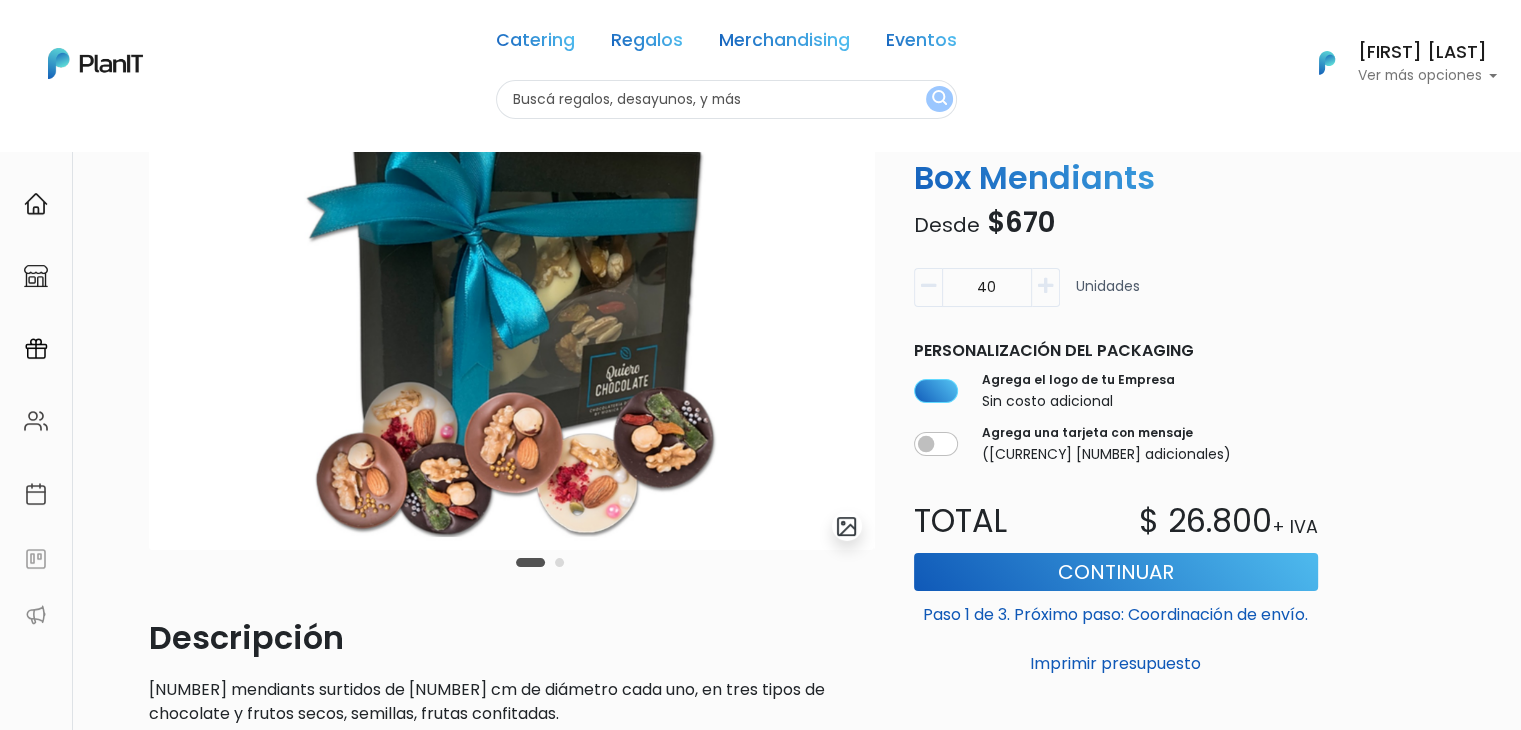 drag, startPoint x: 1000, startPoint y: 287, endPoint x: 972, endPoint y: 286, distance: 28.01785 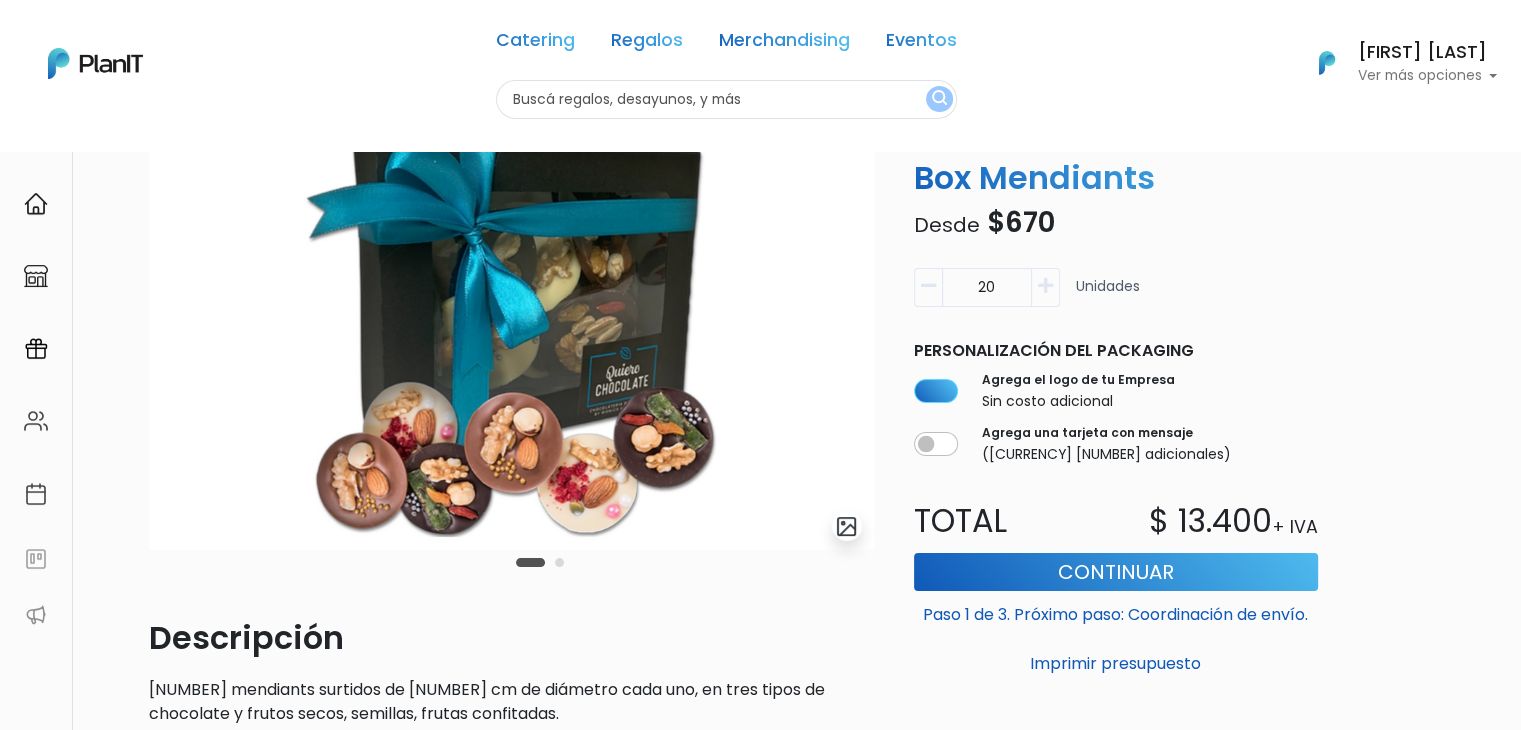 type on "20" 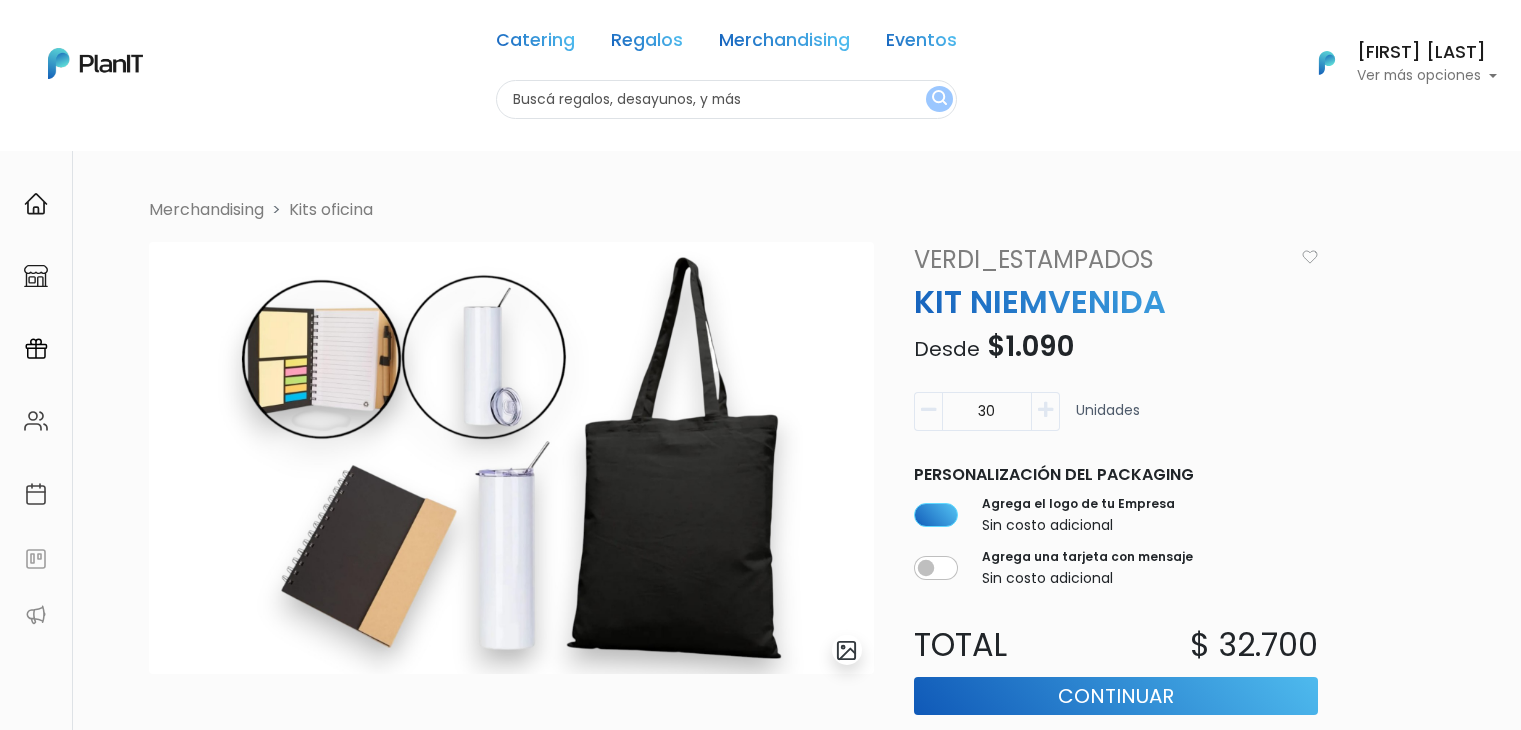 scroll, scrollTop: 0, scrollLeft: 0, axis: both 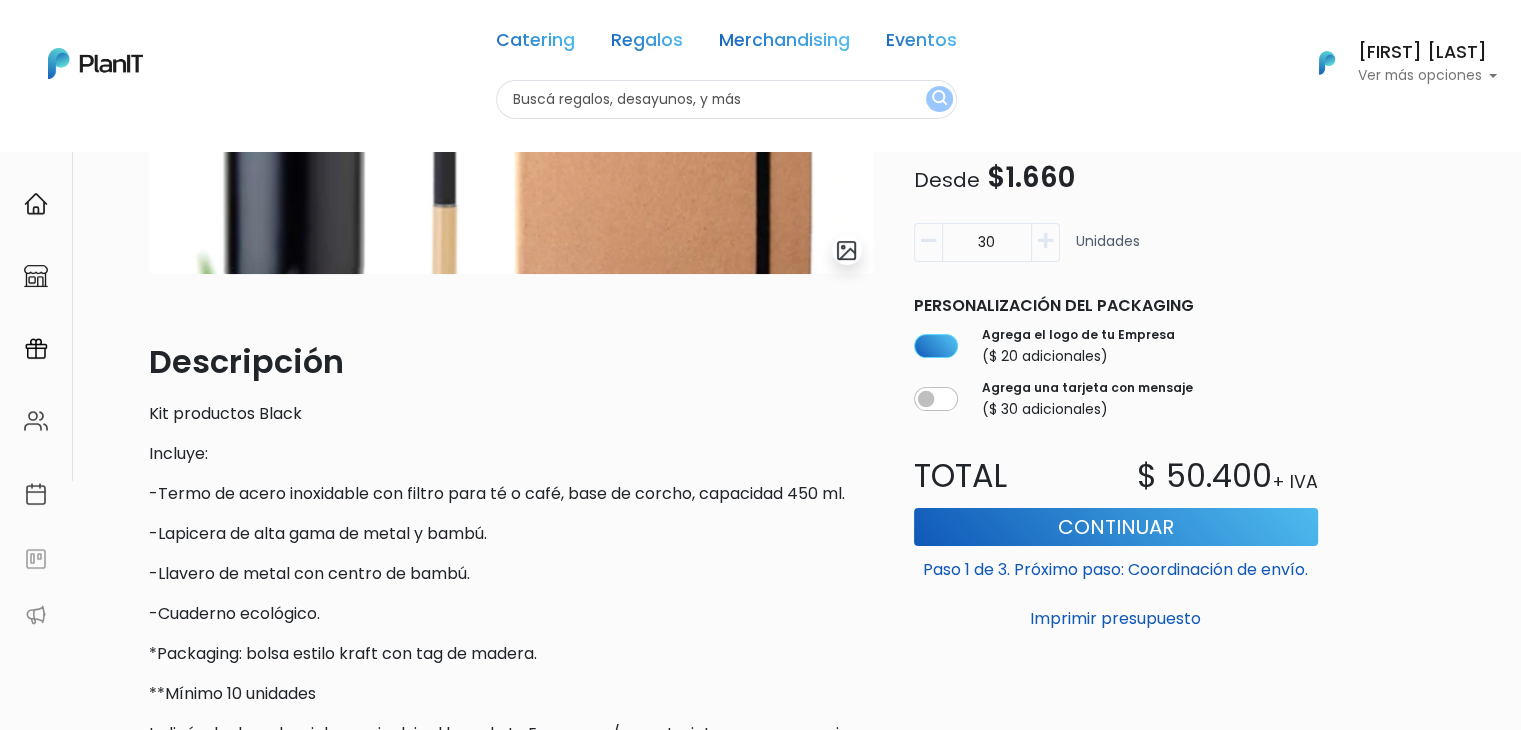 drag, startPoint x: 997, startPoint y: 241, endPoint x: 970, endPoint y: 241, distance: 27 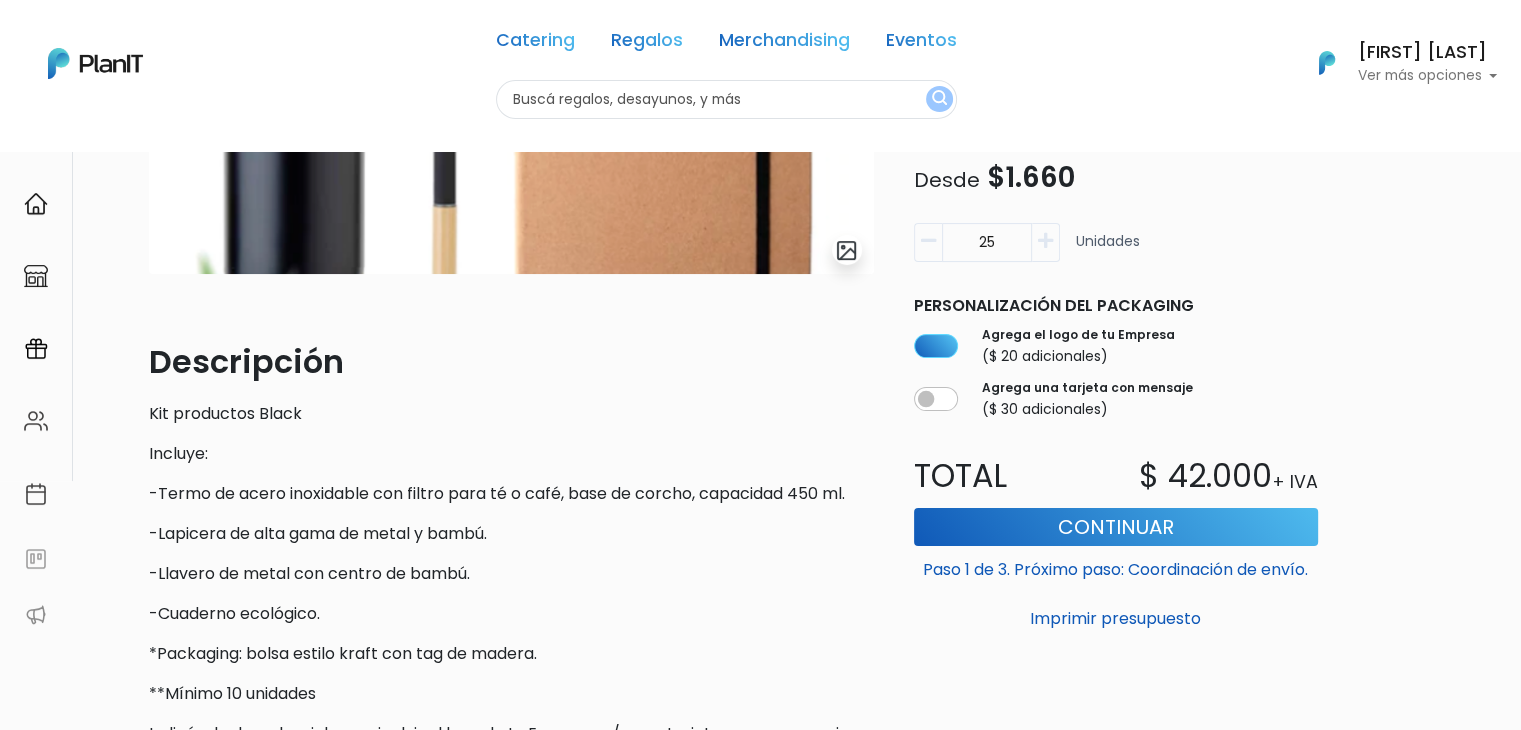 type on "25" 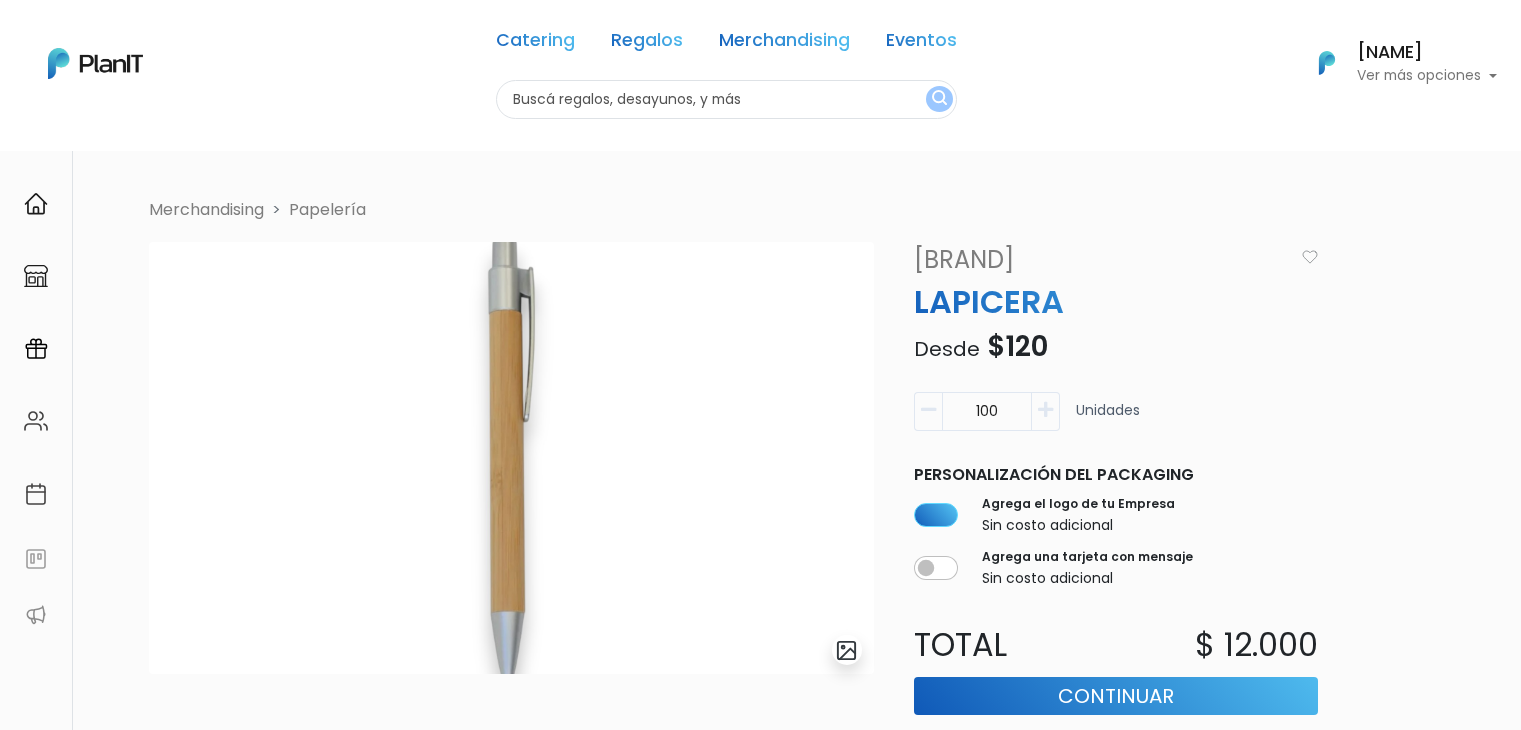 scroll, scrollTop: 200, scrollLeft: 0, axis: vertical 